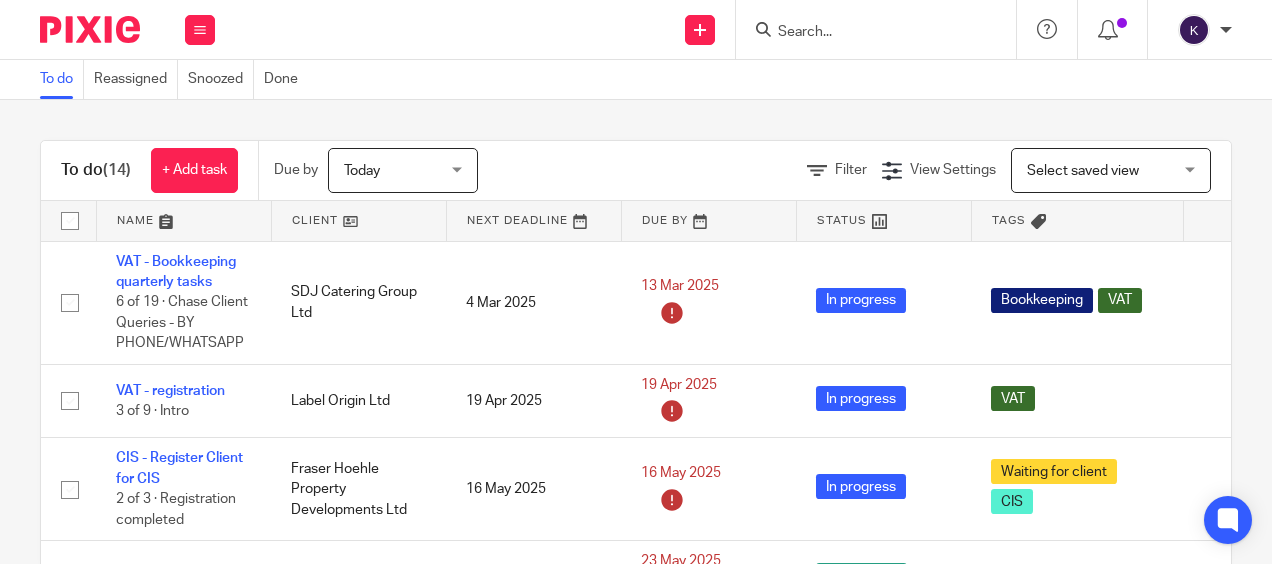 scroll, scrollTop: 0, scrollLeft: 0, axis: both 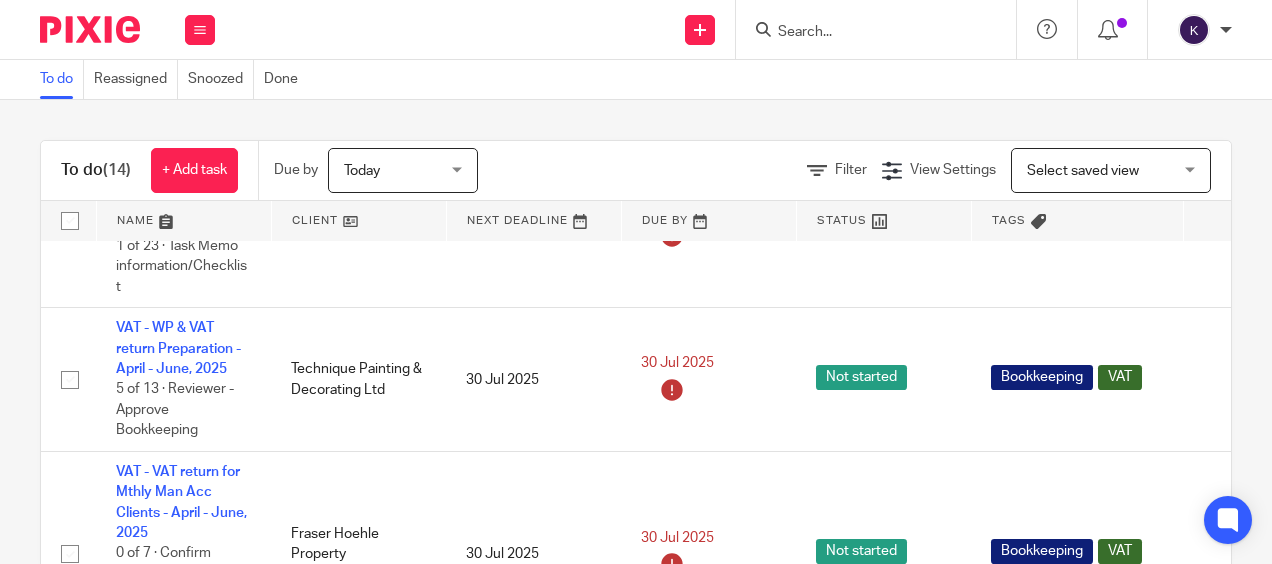 click at bounding box center (866, 33) 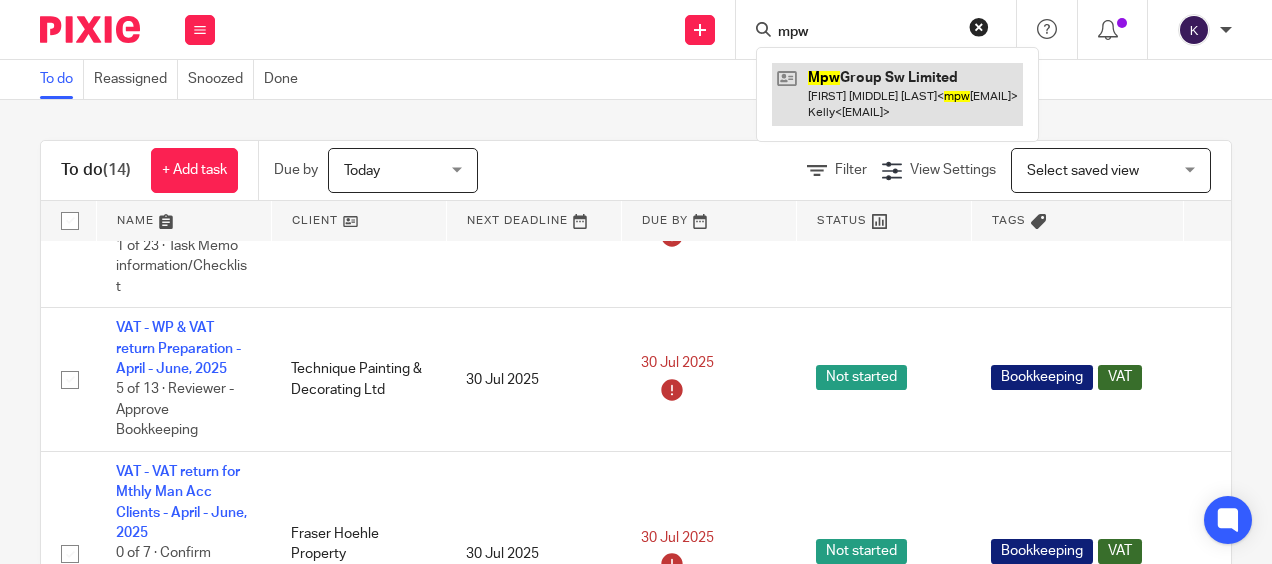 type on "mpw" 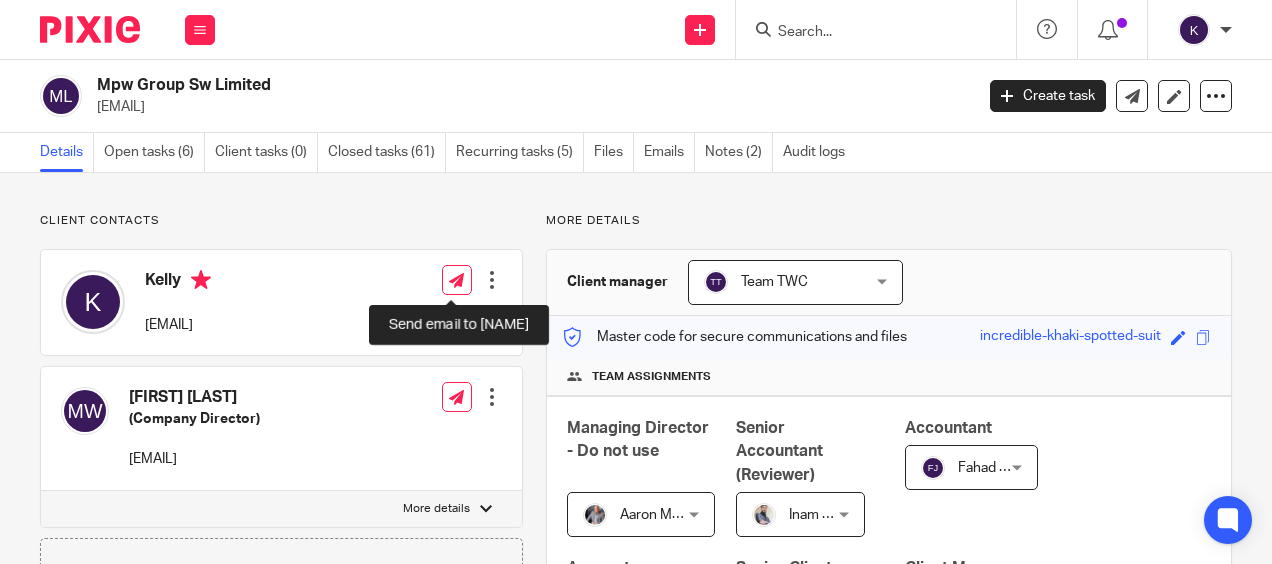scroll, scrollTop: 0, scrollLeft: 0, axis: both 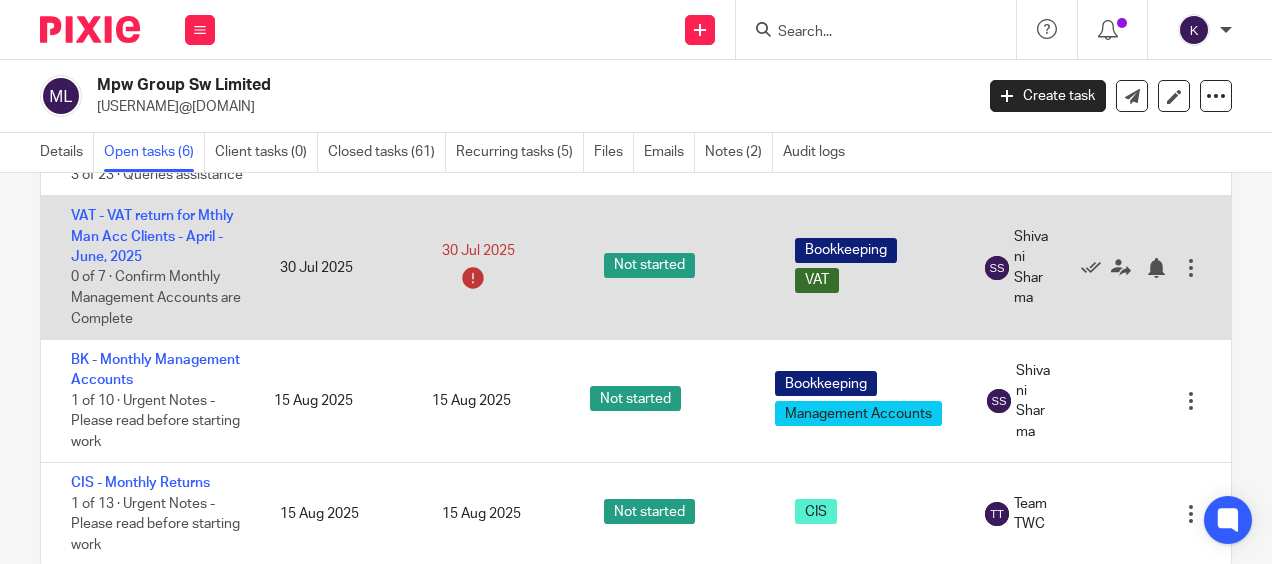 click on "VAT - VAT return for Mthly Man Acc Clients - April - June, 2025
0
of
7 ·
Confirm Monthly Management Accounts are Complete" at bounding box center [150, 267] 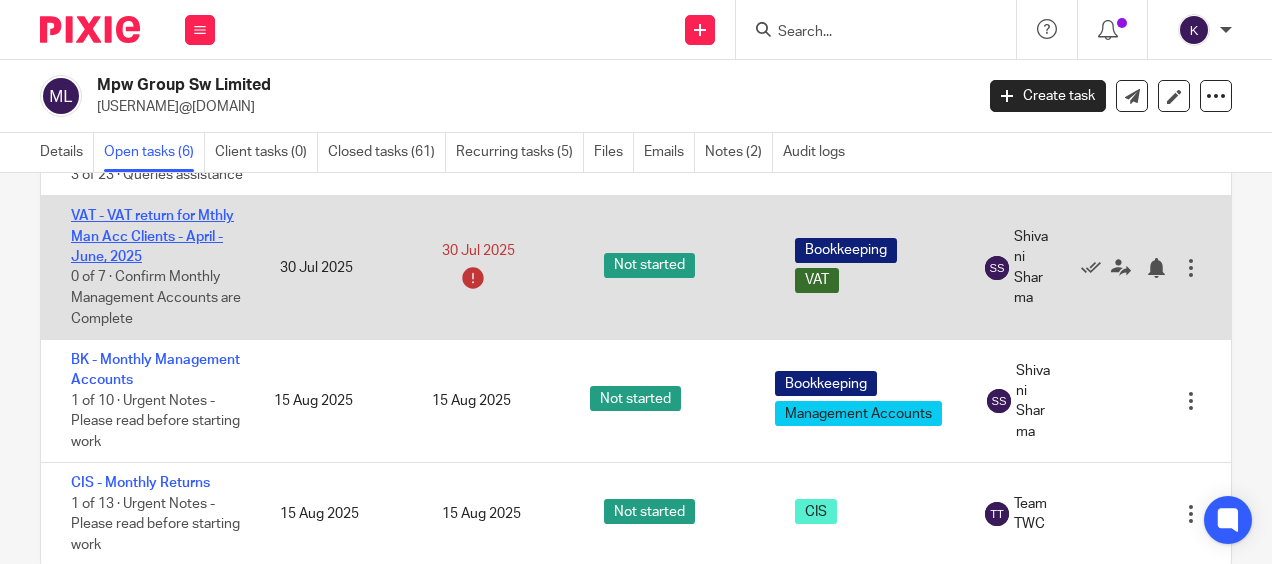 click on "VAT - VAT return for Mthly Man Acc Clients - April - June, 2025" at bounding box center (152, 236) 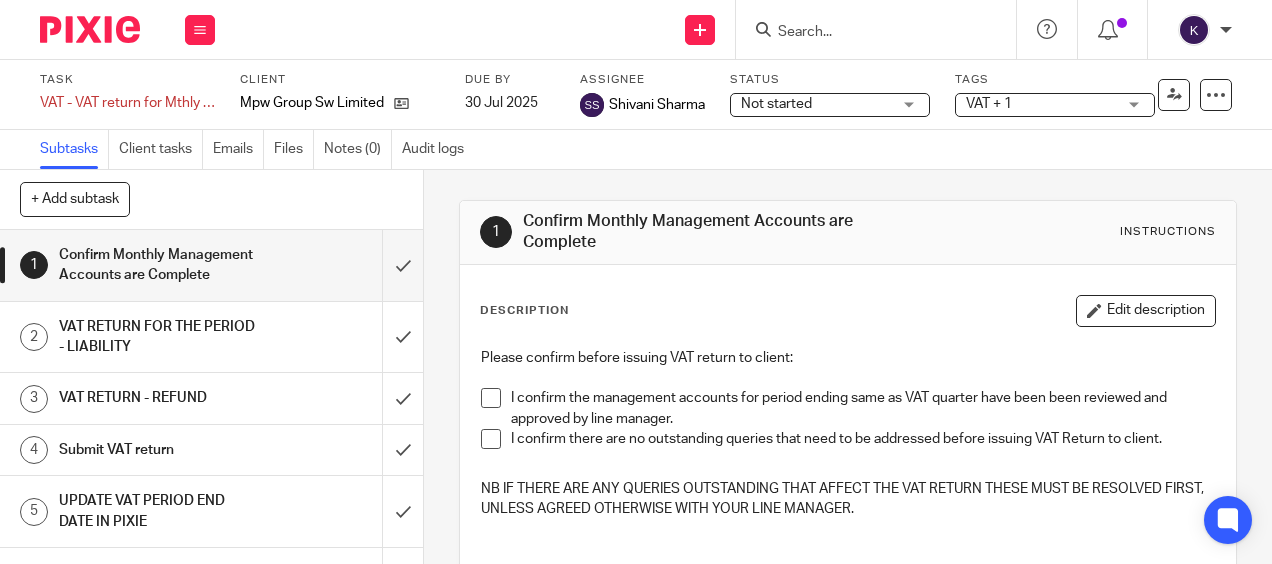 scroll, scrollTop: 0, scrollLeft: 0, axis: both 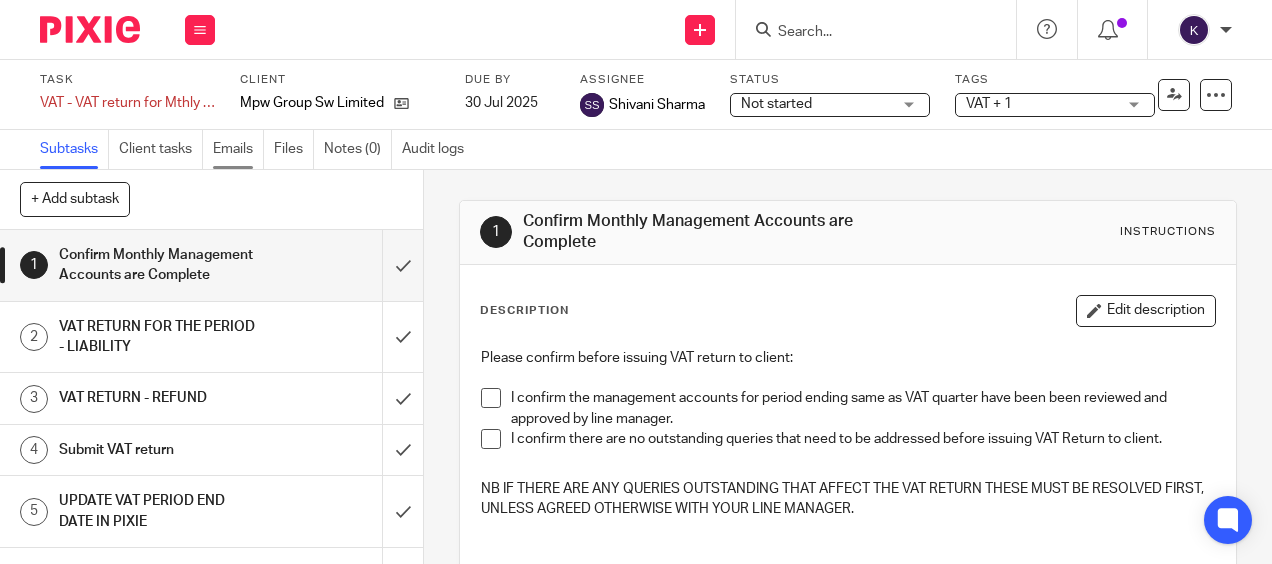 click on "Emails" at bounding box center (238, 149) 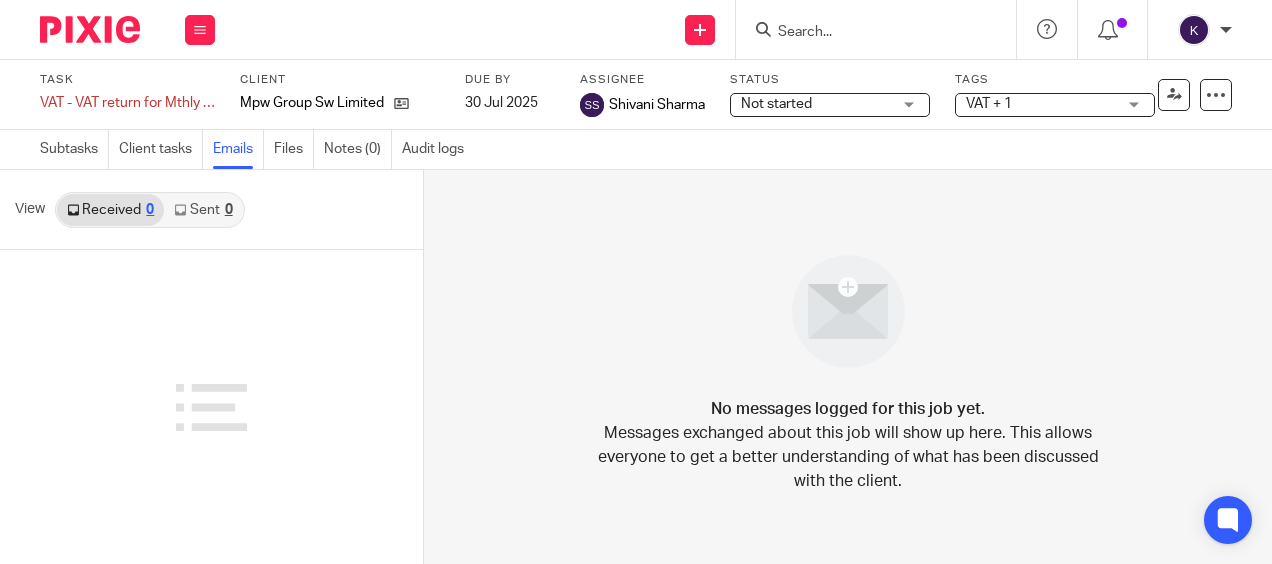 scroll, scrollTop: 0, scrollLeft: 0, axis: both 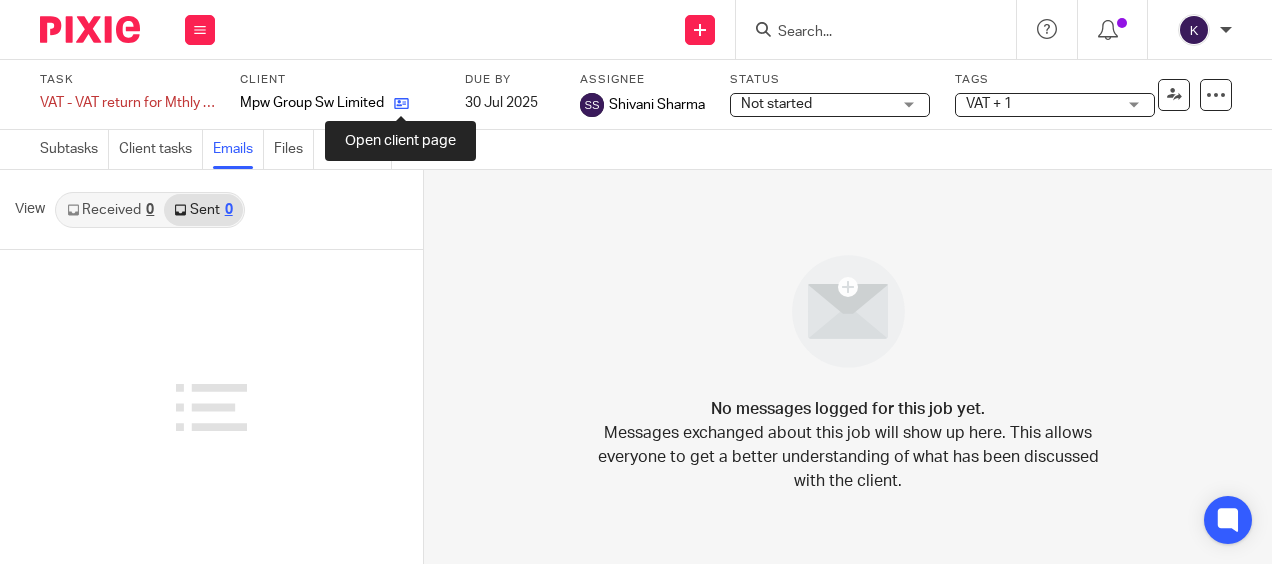 click at bounding box center [401, 103] 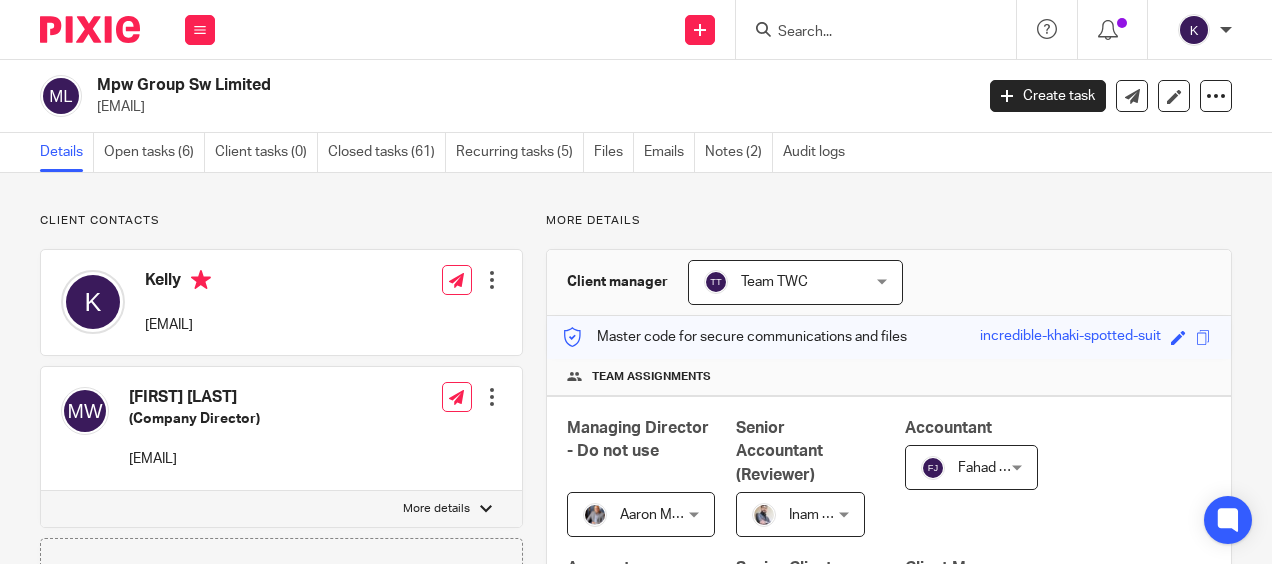scroll, scrollTop: 0, scrollLeft: 0, axis: both 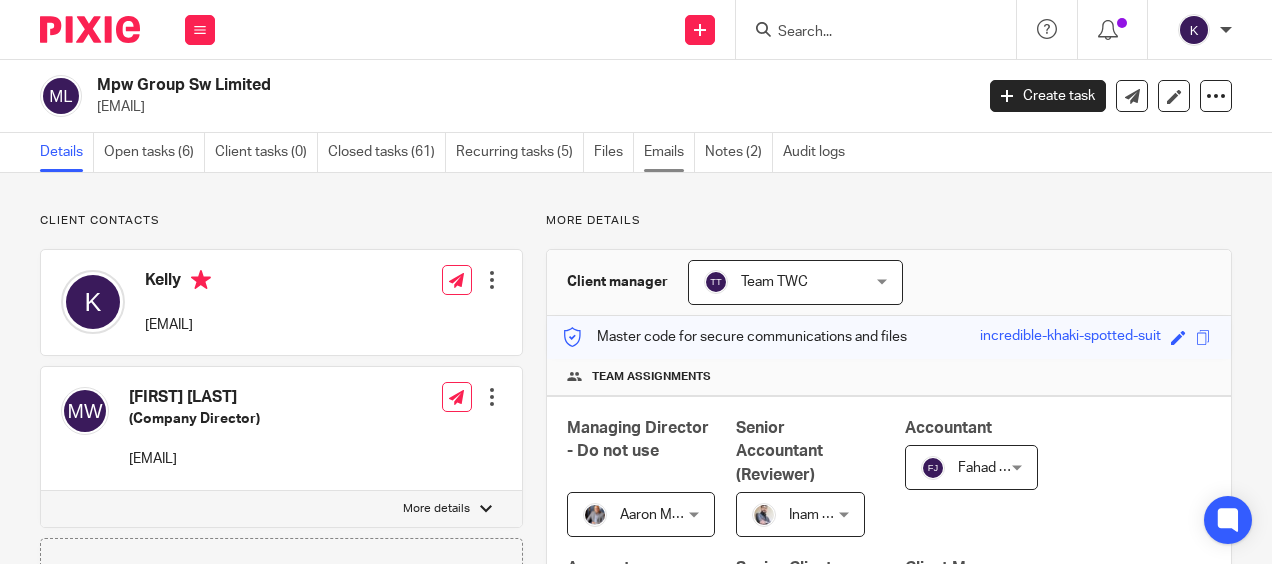click on "Emails" at bounding box center (669, 152) 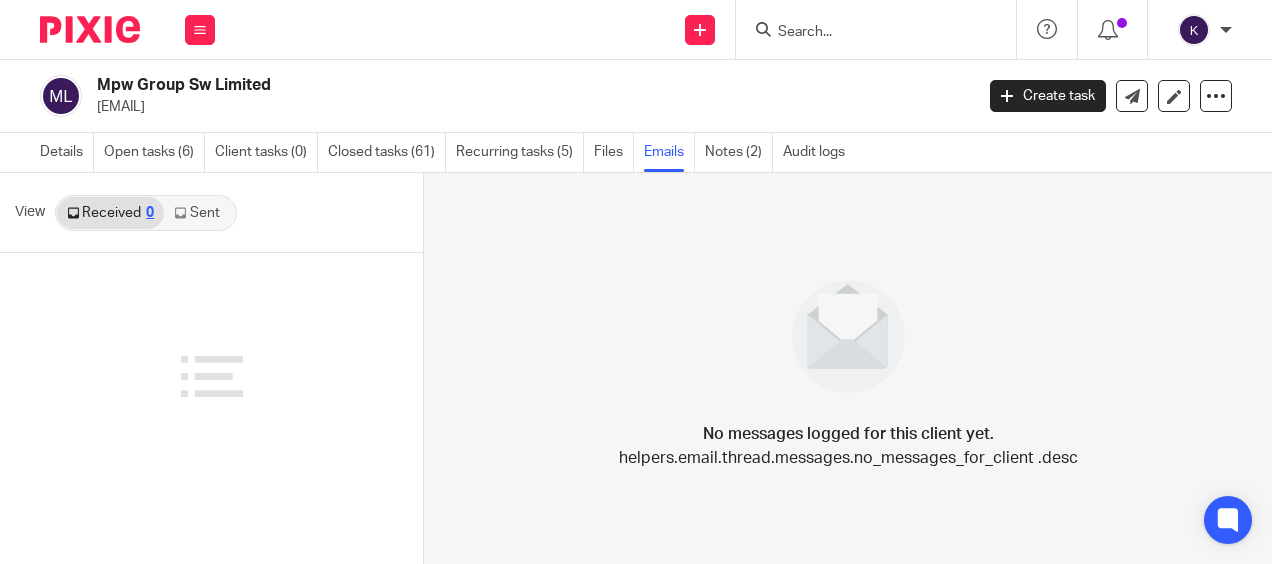 scroll, scrollTop: 0, scrollLeft: 0, axis: both 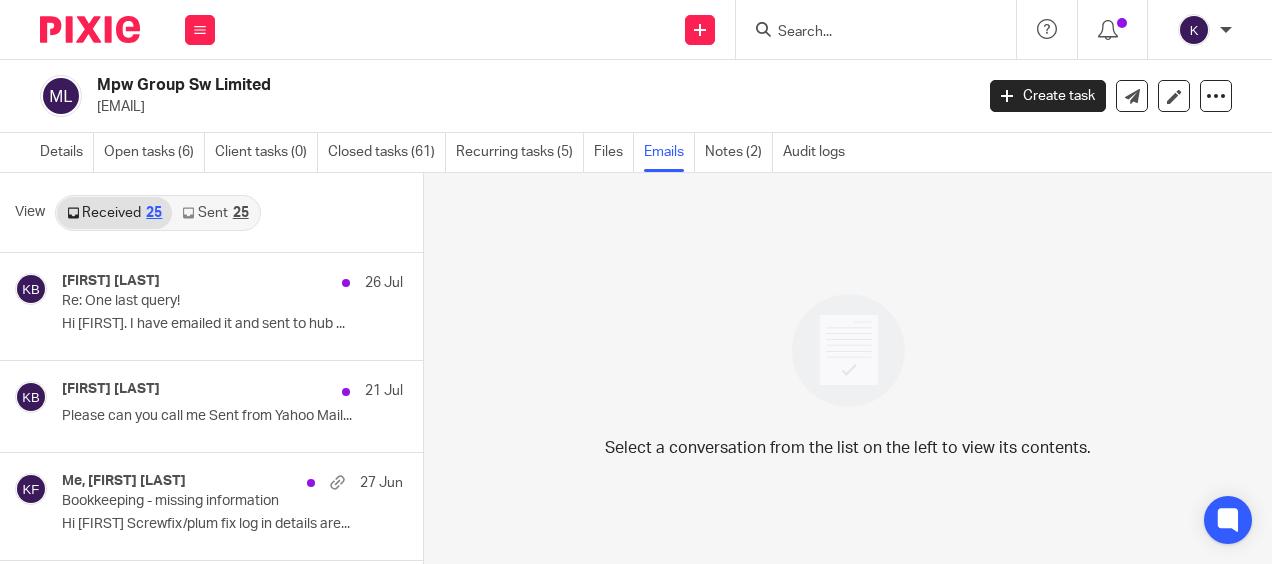 click on "Sent
25" at bounding box center [215, 213] 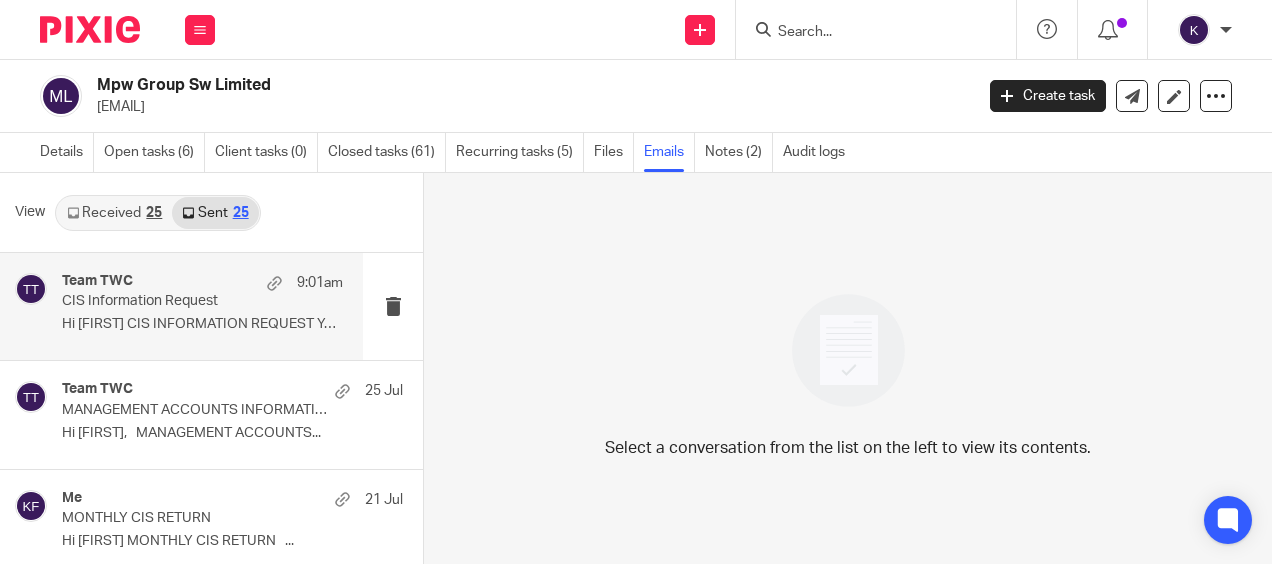 scroll, scrollTop: 2, scrollLeft: 0, axis: vertical 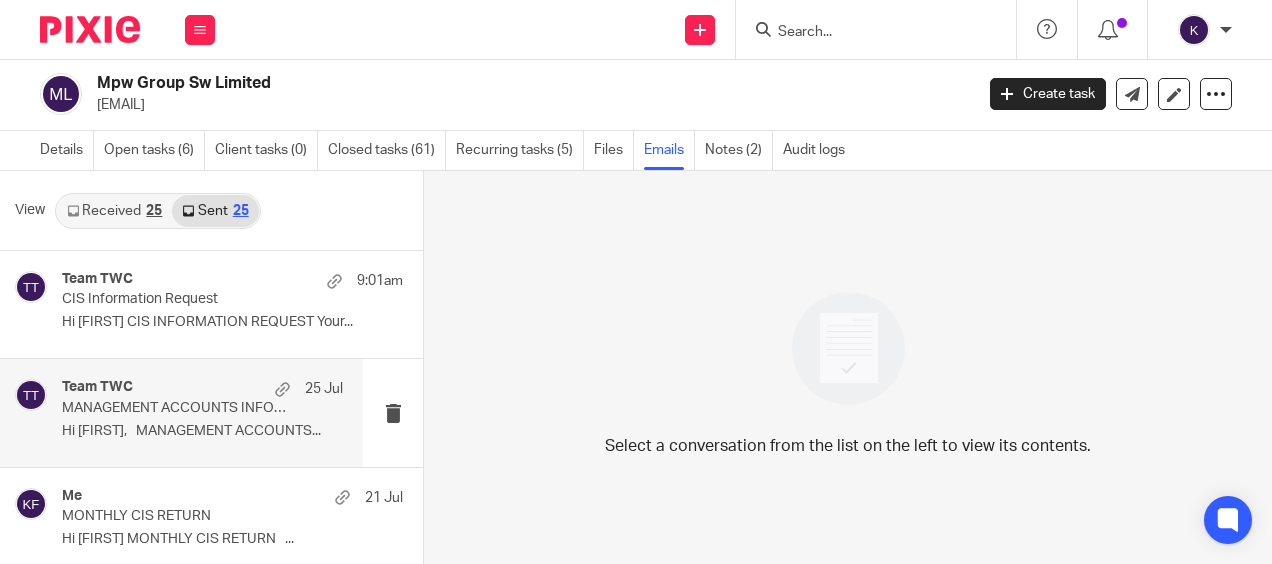 click on "Hi Kelly,     MANAGEMENT ACCOUNTS..." at bounding box center (202, 431) 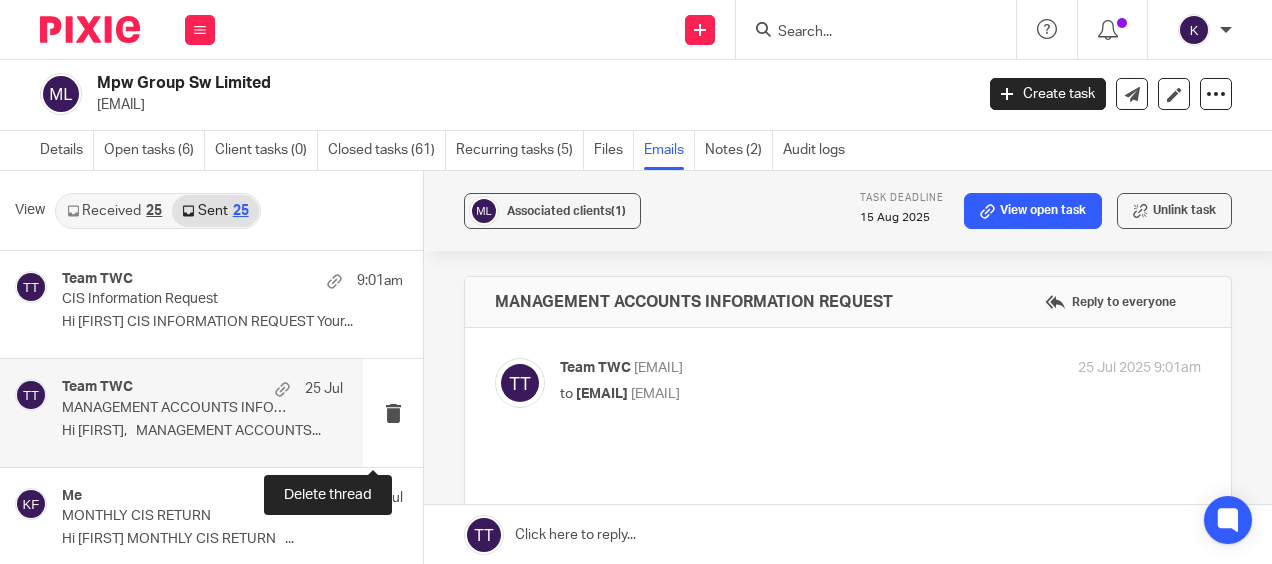scroll, scrollTop: 0, scrollLeft: 0, axis: both 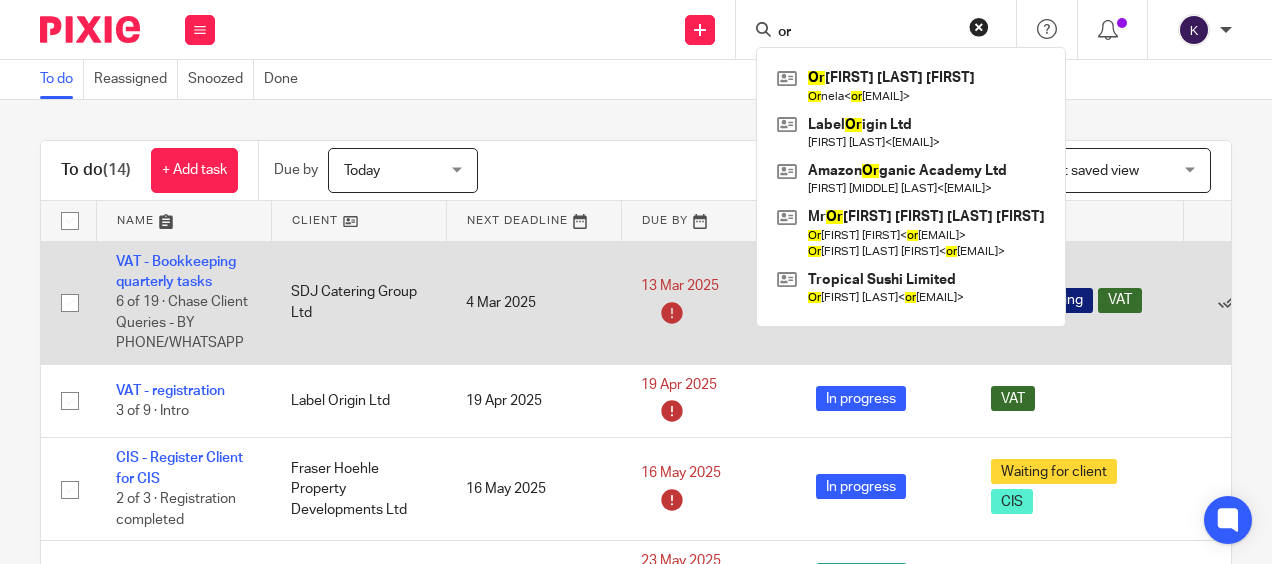 type on "o" 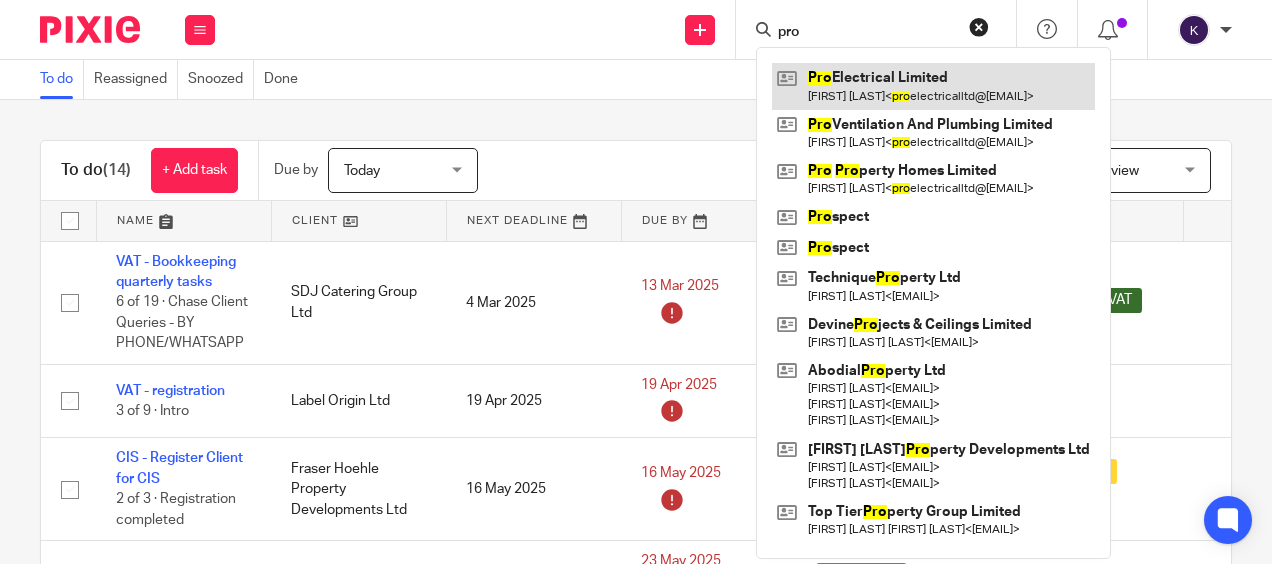 type on "pro" 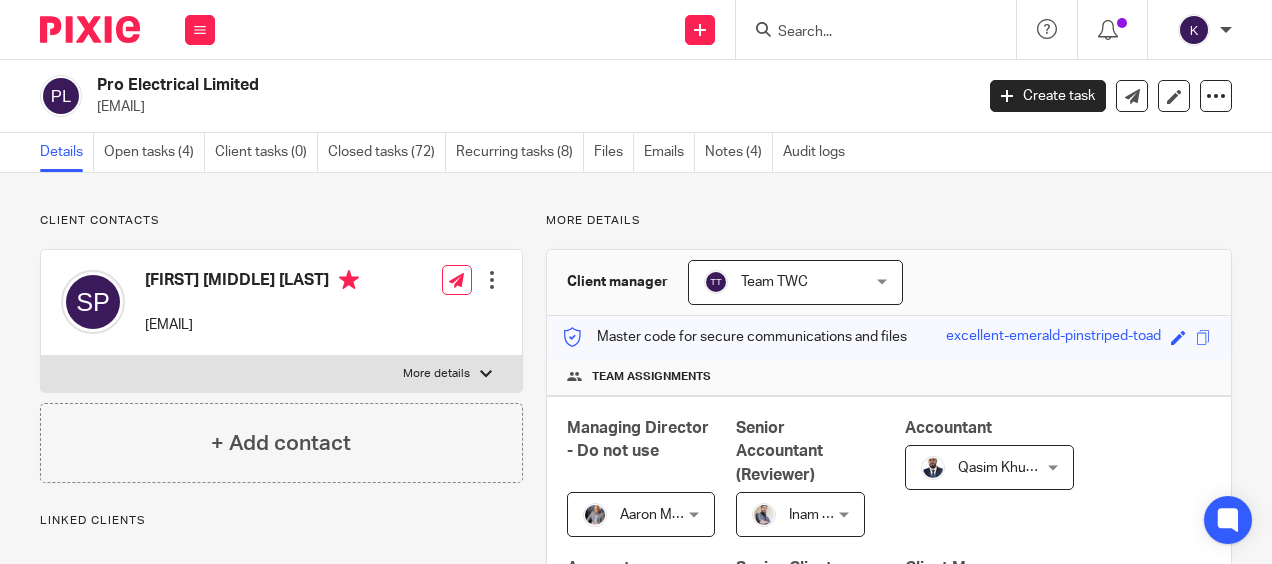 scroll, scrollTop: 0, scrollLeft: 0, axis: both 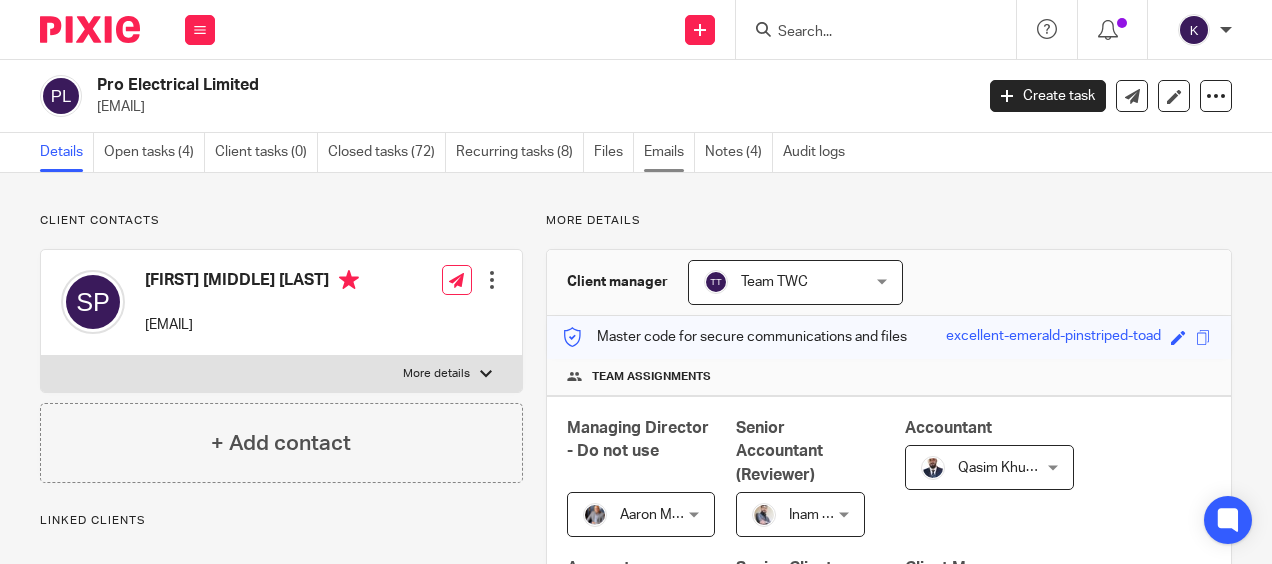 click on "Emails" at bounding box center (669, 152) 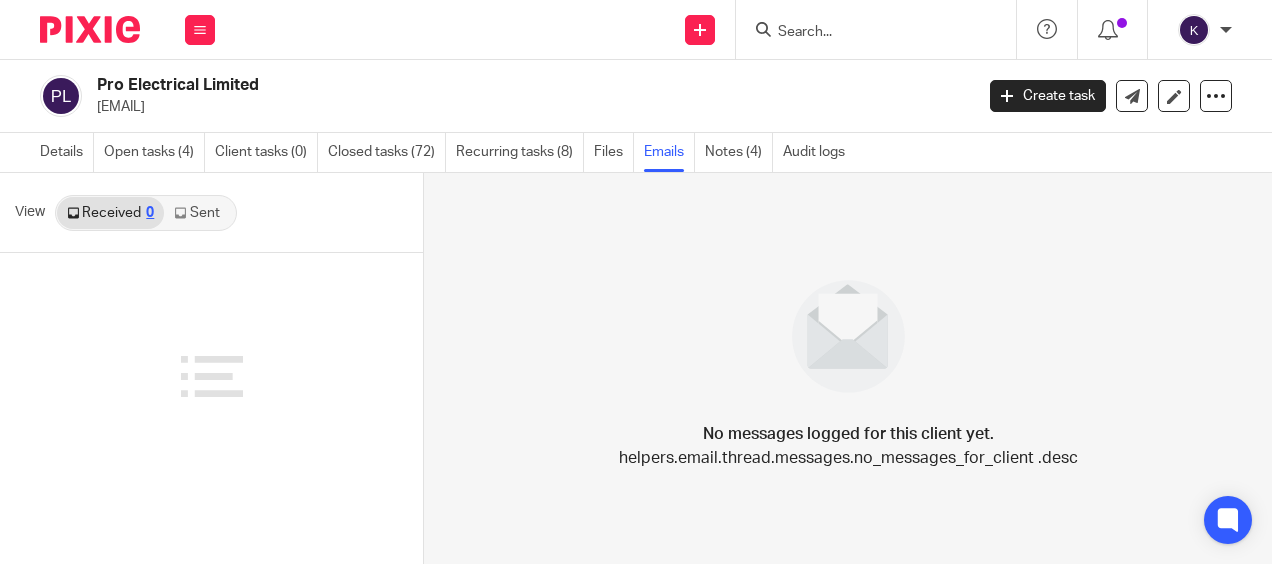 scroll, scrollTop: 0, scrollLeft: 0, axis: both 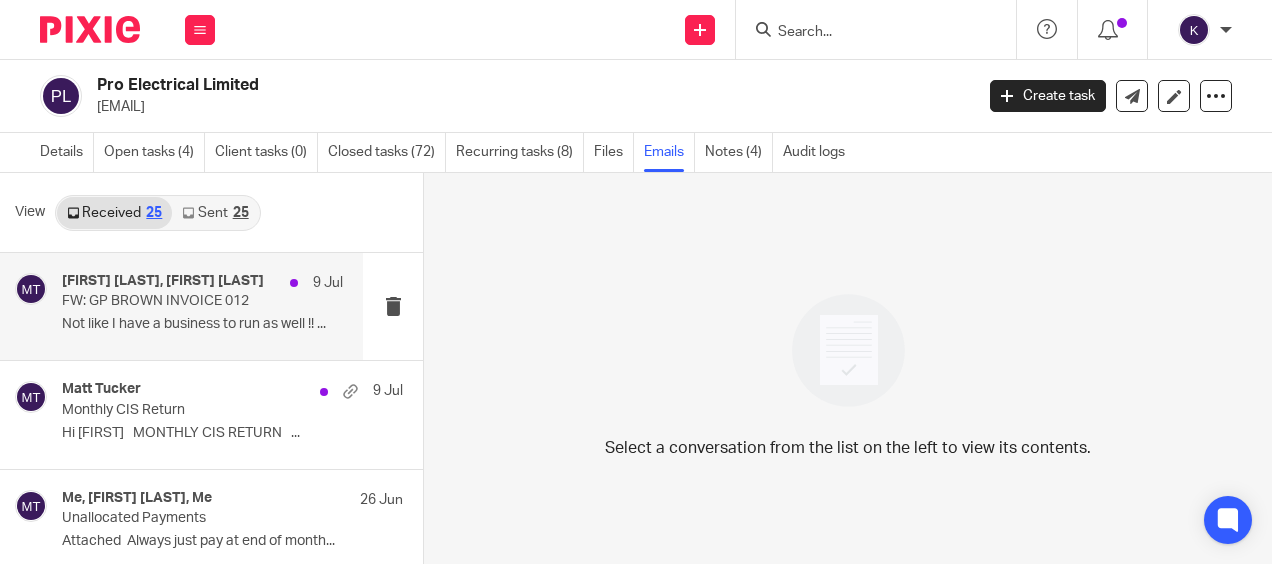 drag, startPoint x: 146, startPoint y: 317, endPoint x: 172, endPoint y: 322, distance: 26.476404 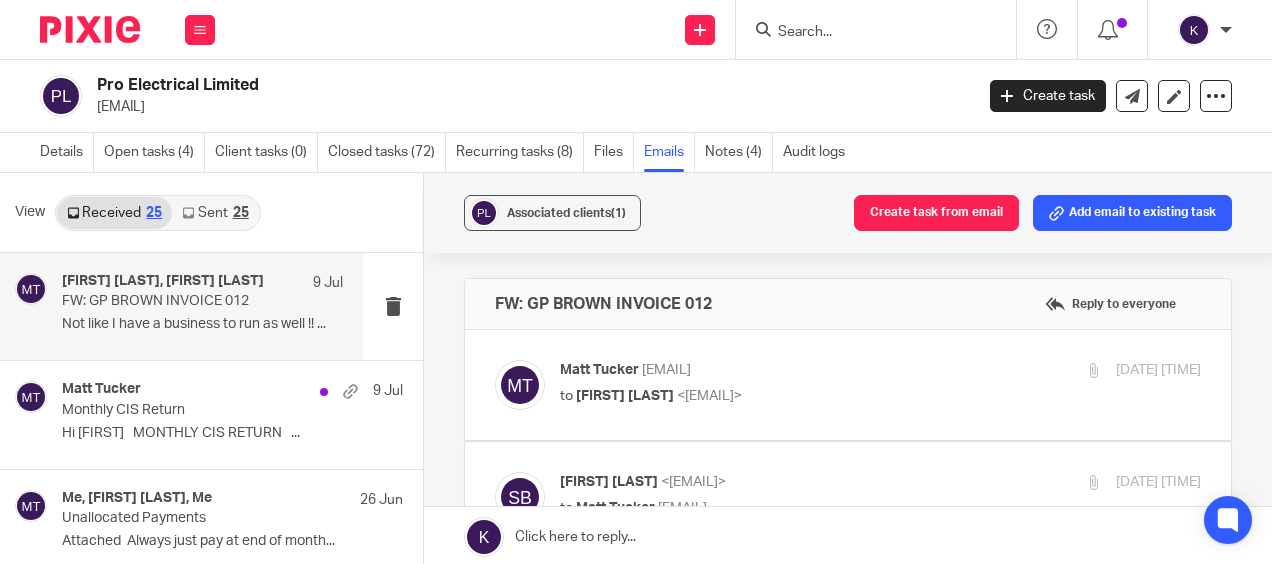 scroll, scrollTop: 0, scrollLeft: 0, axis: both 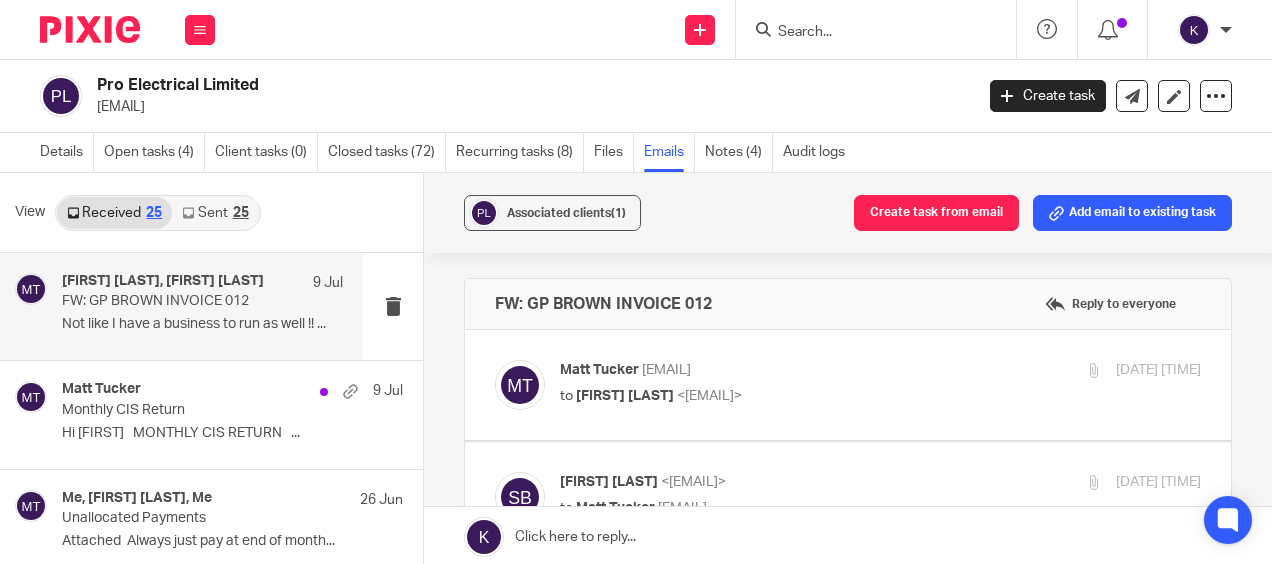 click on "Sent
25" at bounding box center (215, 213) 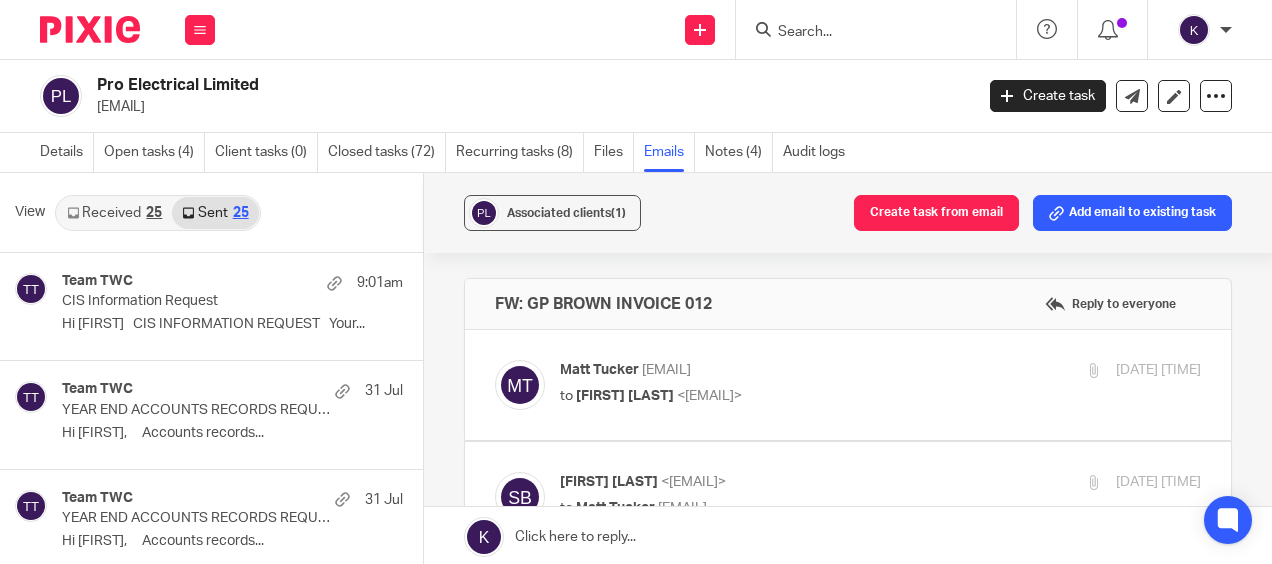 scroll, scrollTop: 0, scrollLeft: 0, axis: both 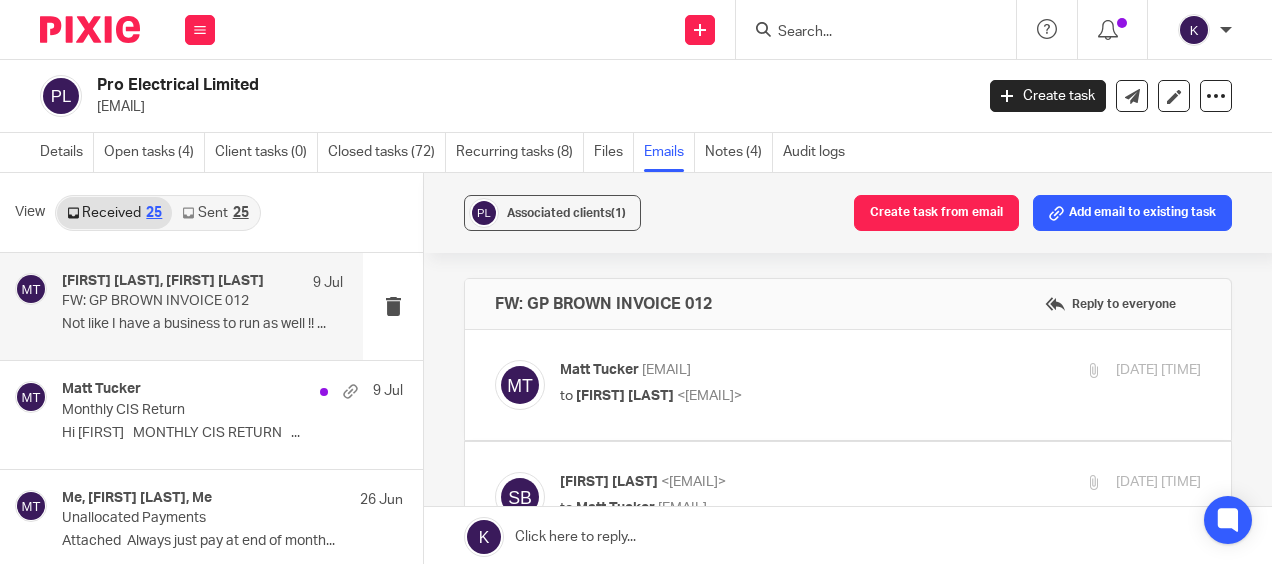 click on "Sent
25" at bounding box center (215, 213) 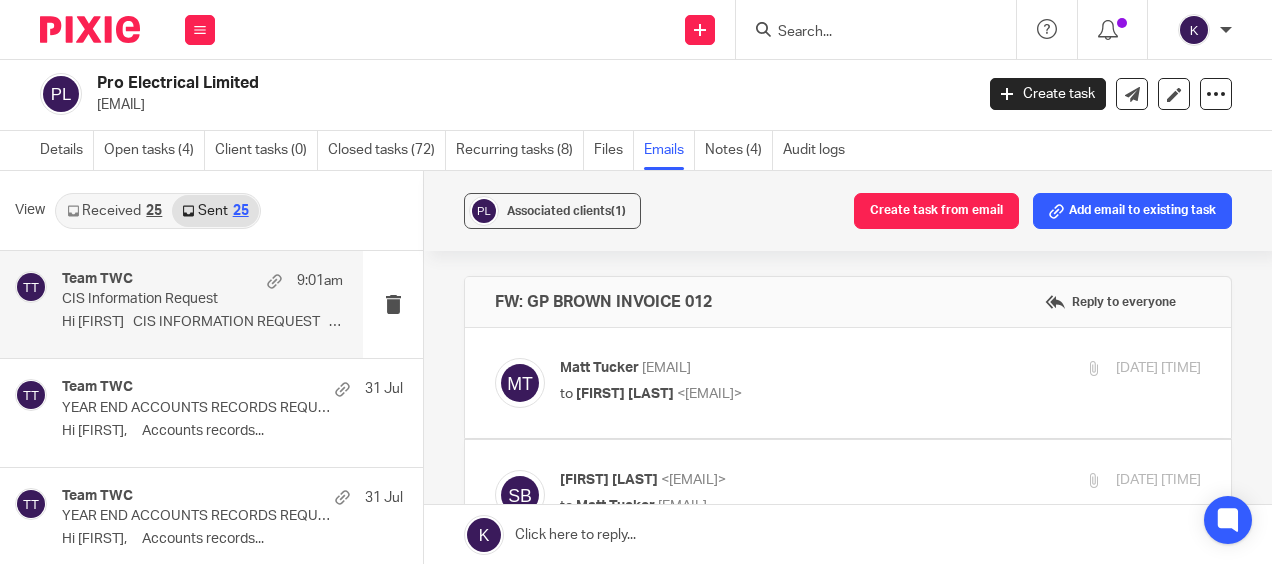 scroll, scrollTop: 0, scrollLeft: 0, axis: both 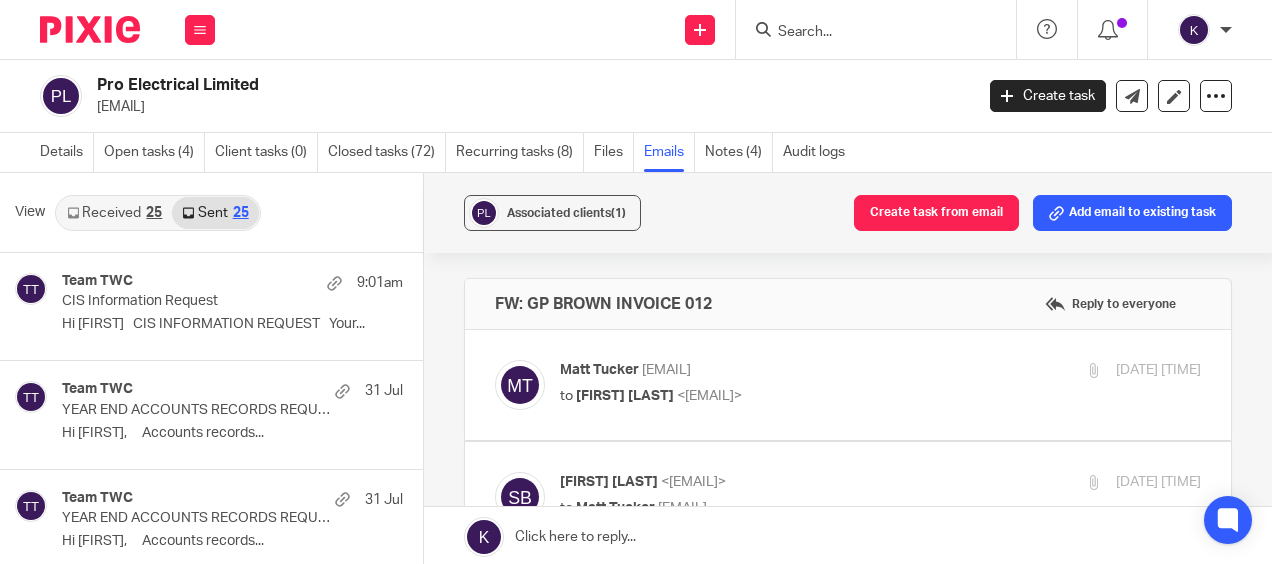 click on "Received
25" at bounding box center (114, 213) 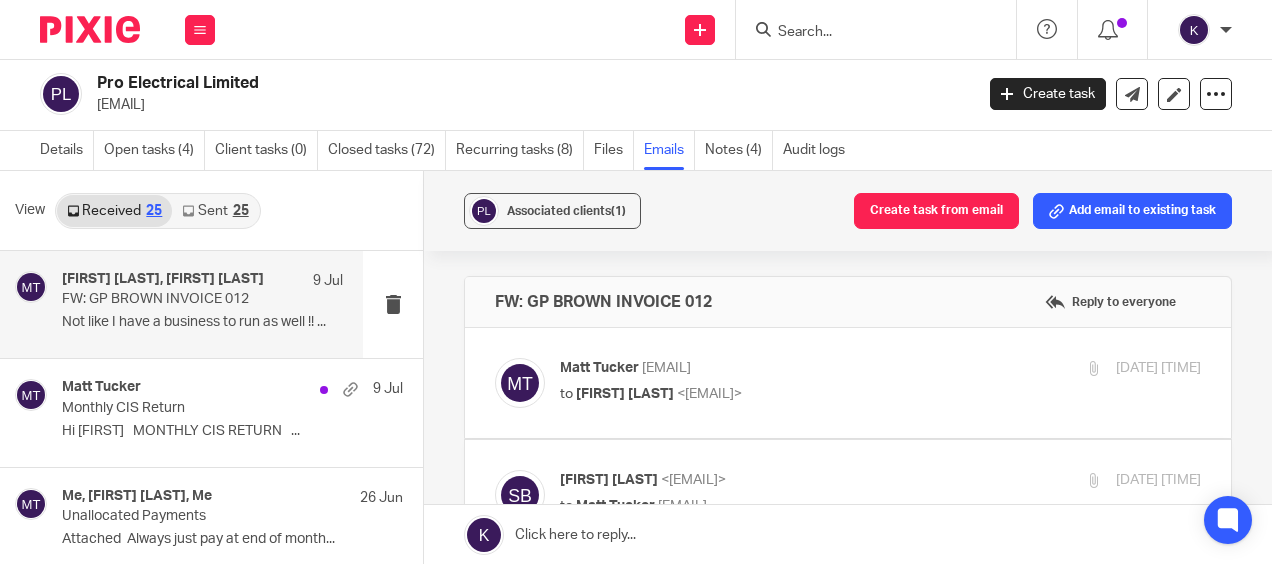 click on "Sent
25" at bounding box center [215, 211] 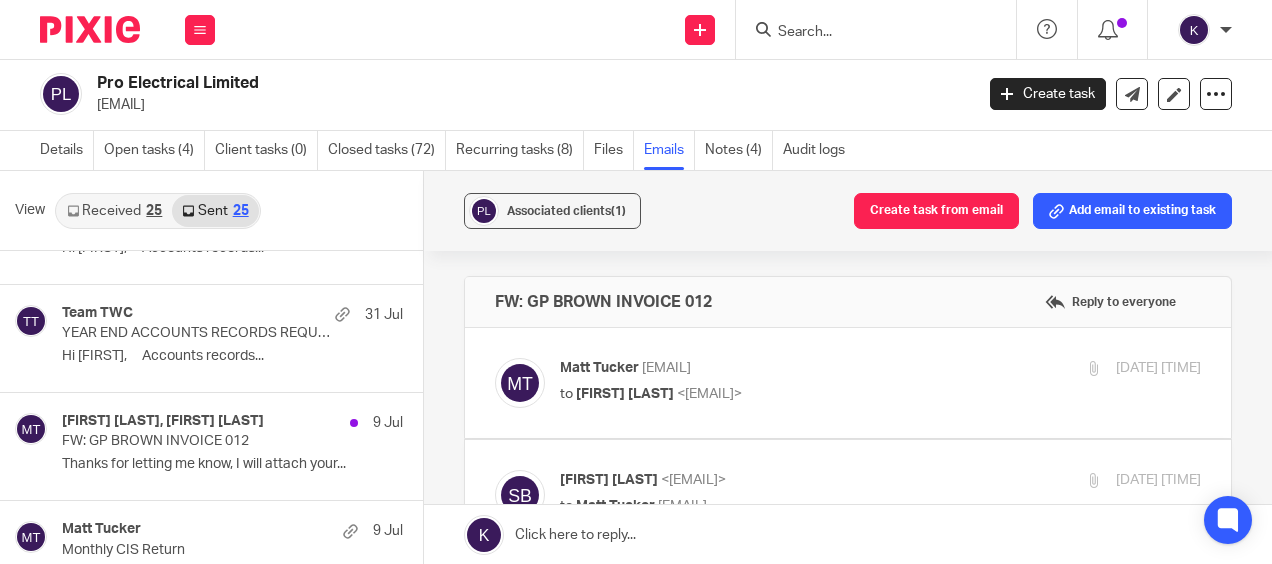 scroll, scrollTop: 200, scrollLeft: 0, axis: vertical 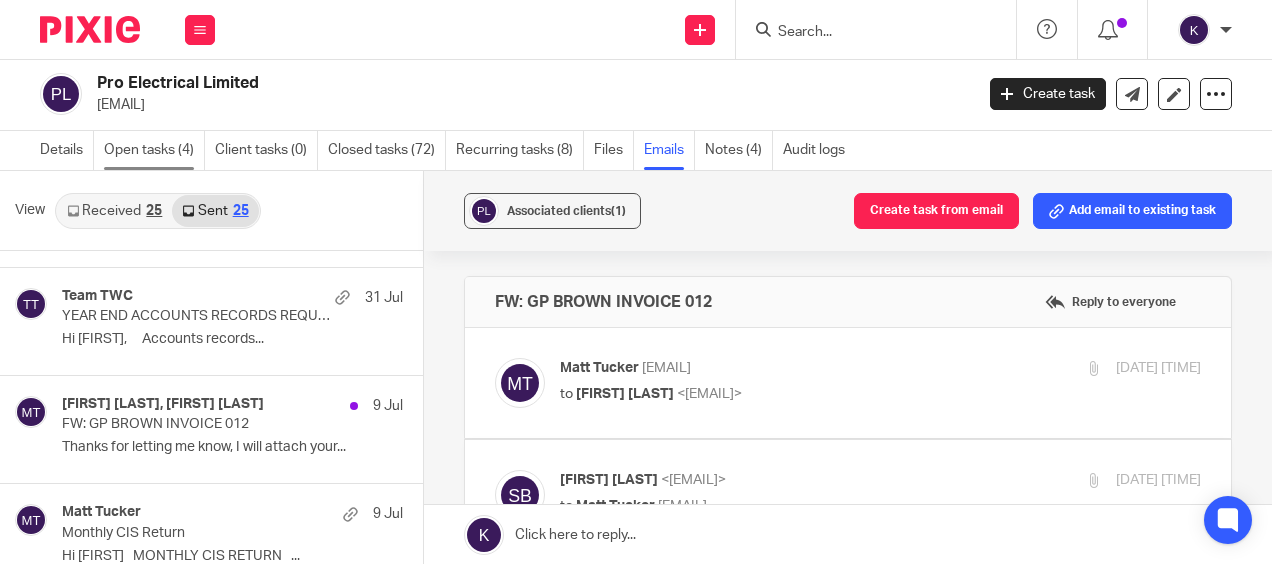 click on "Open tasks (4)" at bounding box center (154, 150) 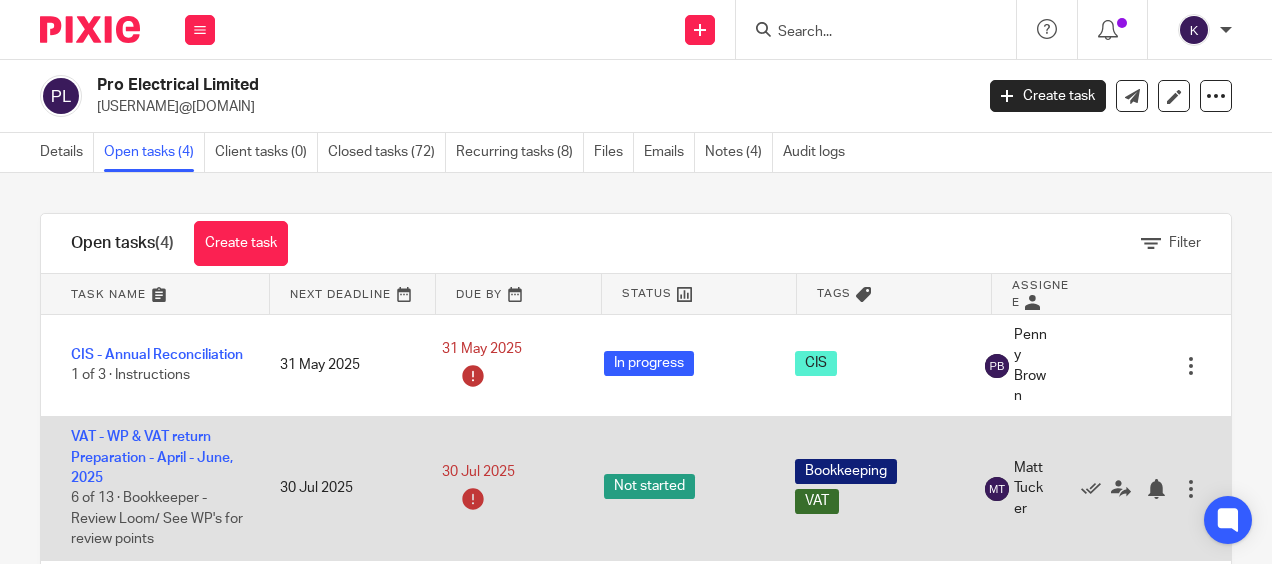 scroll, scrollTop: 0, scrollLeft: 0, axis: both 